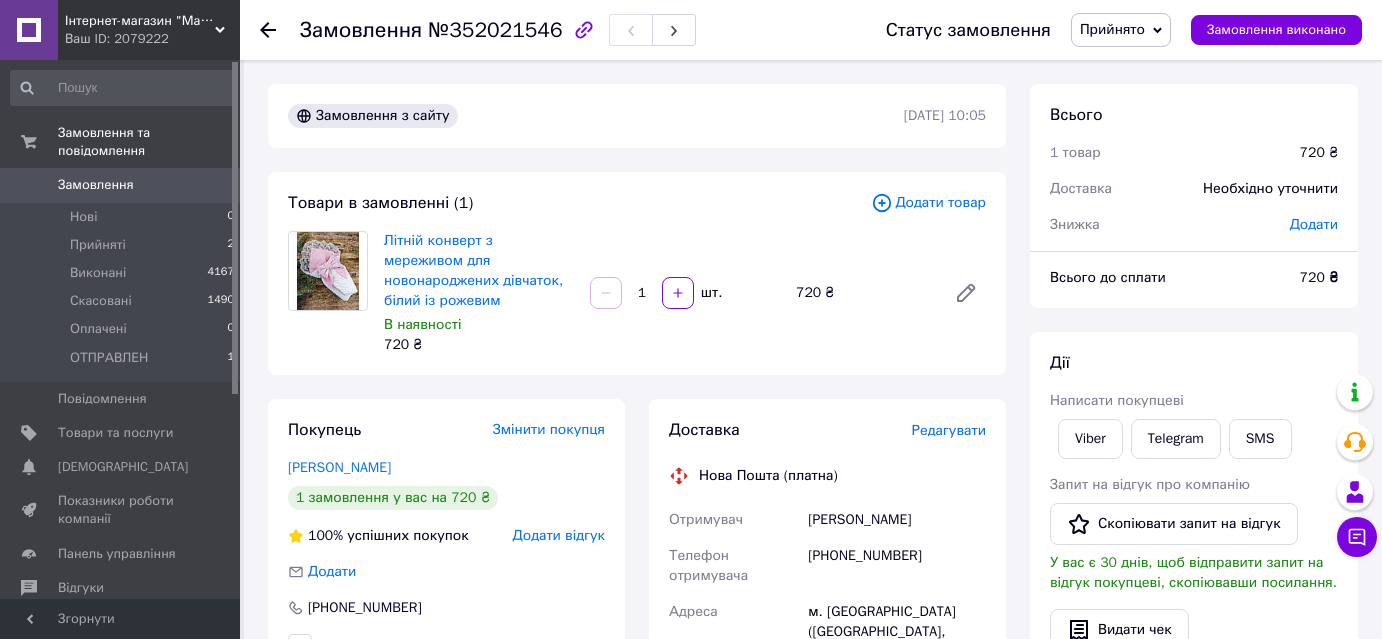 scroll, scrollTop: 0, scrollLeft: 0, axis: both 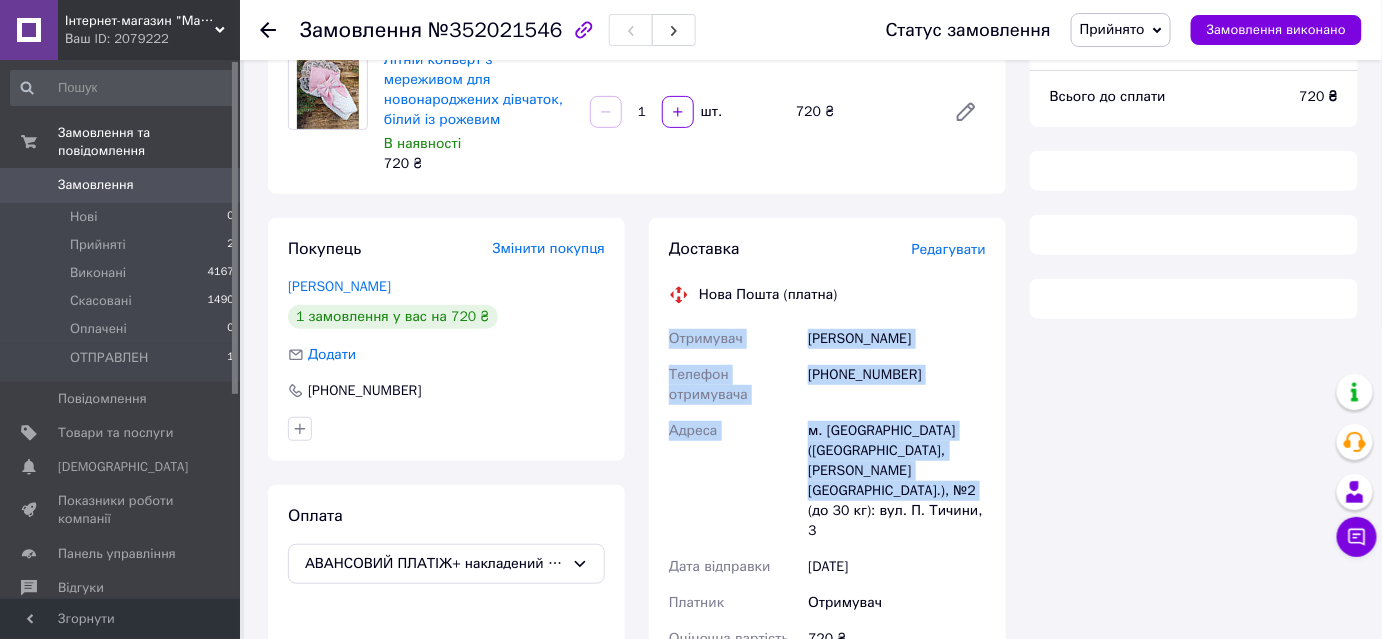 drag, startPoint x: 664, startPoint y: 313, endPoint x: 973, endPoint y: 453, distance: 339.2359 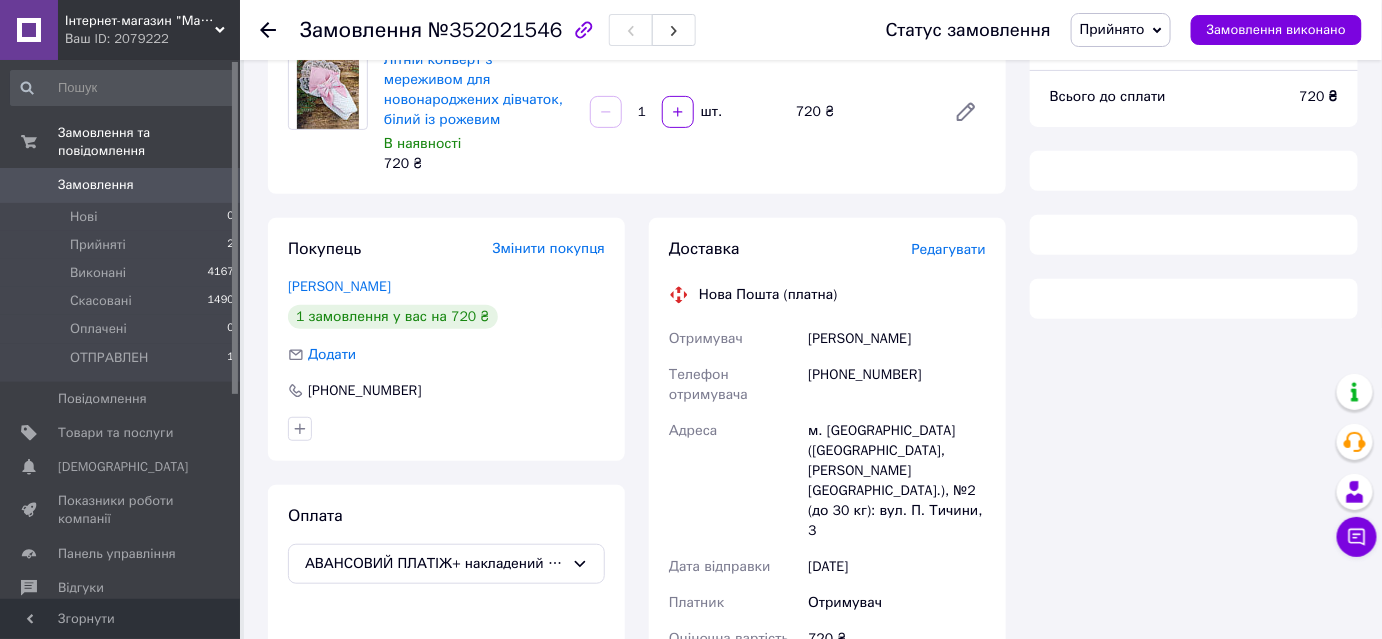 click on "Всього 1 товар 720 ₴ Доставка Необхідно уточнити Знижка Додати Всього до сплати 720 ₴" at bounding box center [1194, 418] 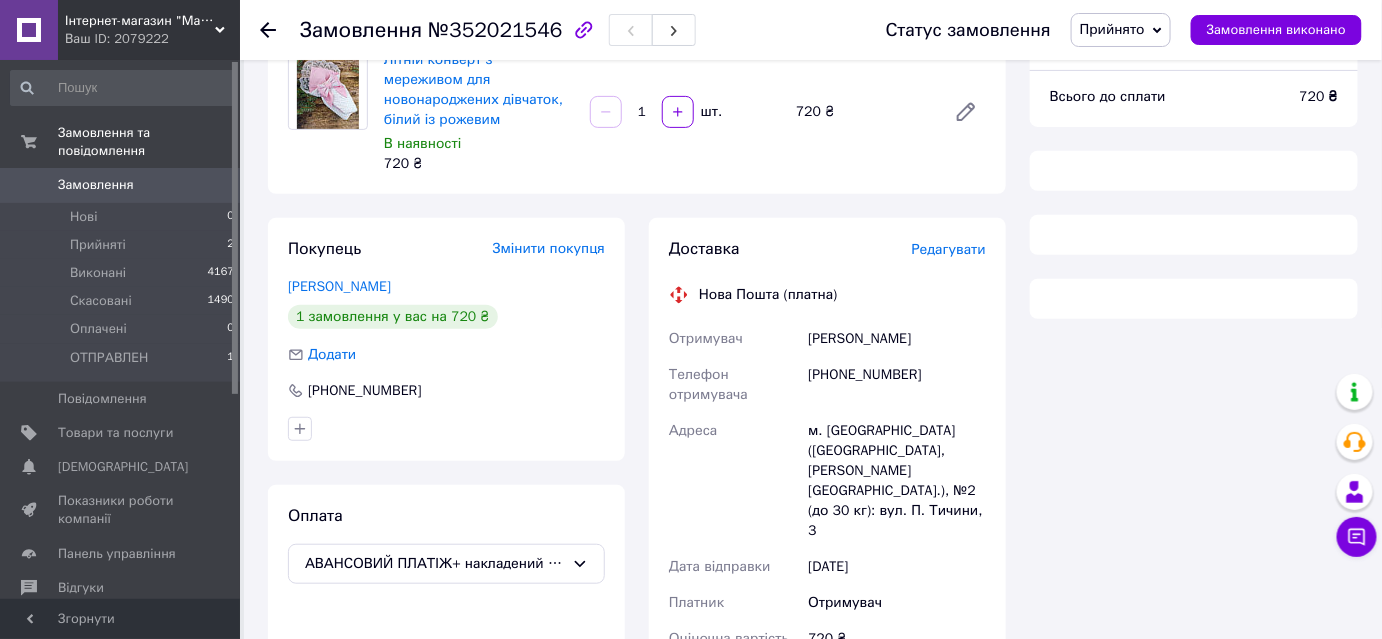 scroll, scrollTop: 0, scrollLeft: 0, axis: both 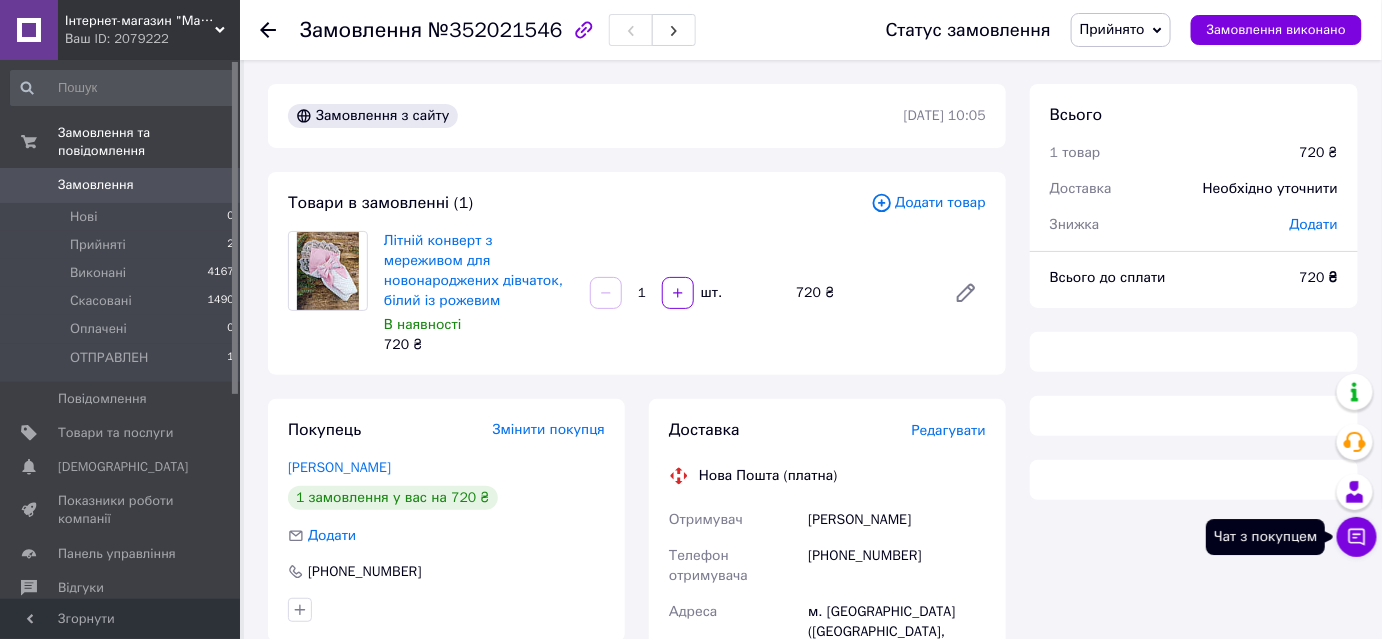 click 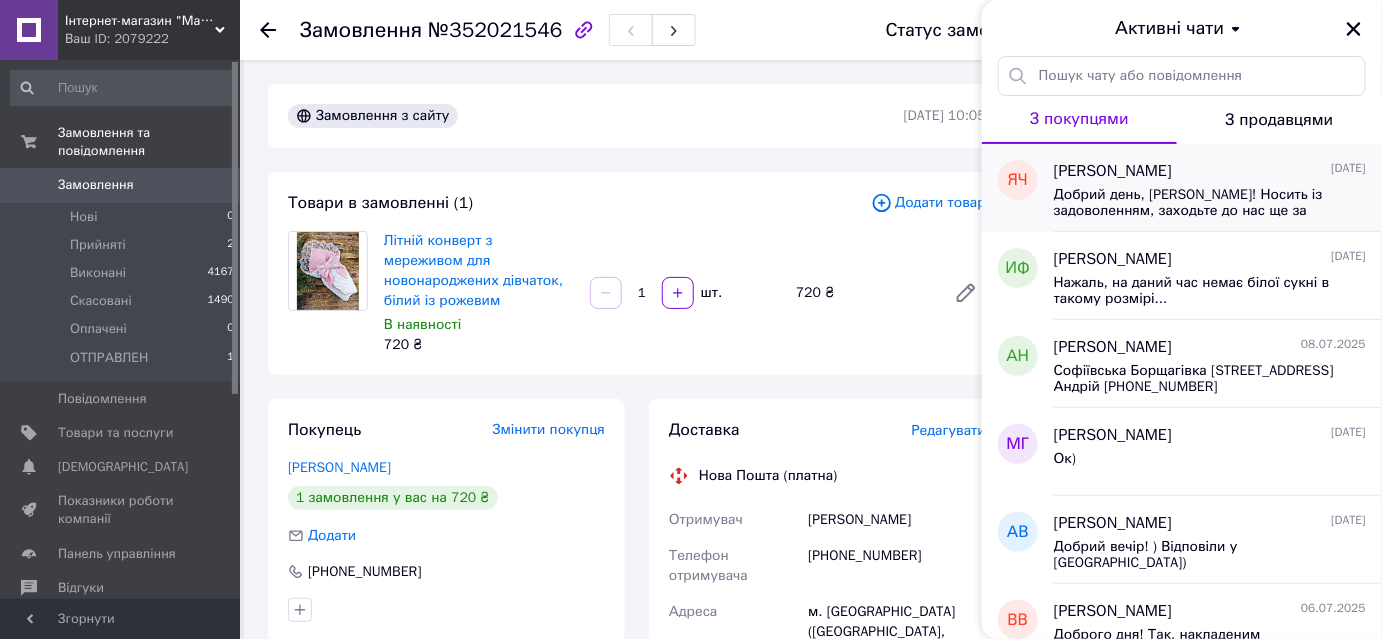click on "Добрий день, [PERSON_NAME]!
Носить із задоволенням,  заходьте до нас ще за покупками)" at bounding box center [1196, 203] 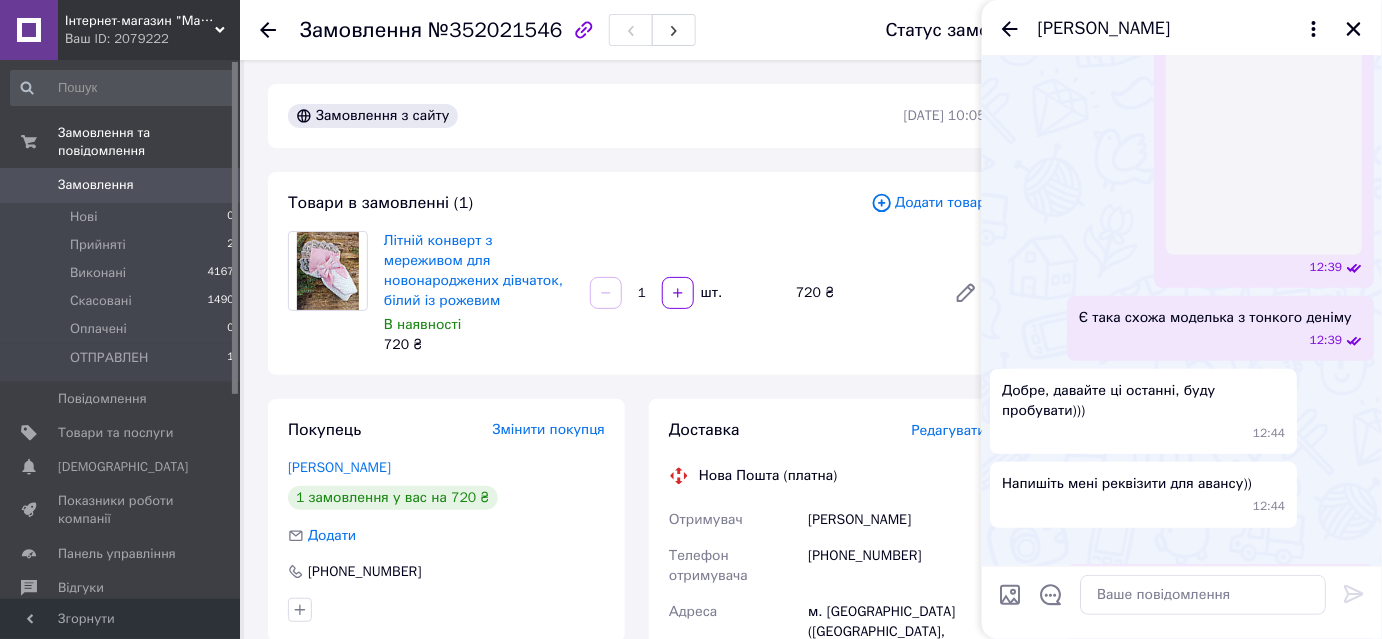 scroll, scrollTop: 1288, scrollLeft: 0, axis: vertical 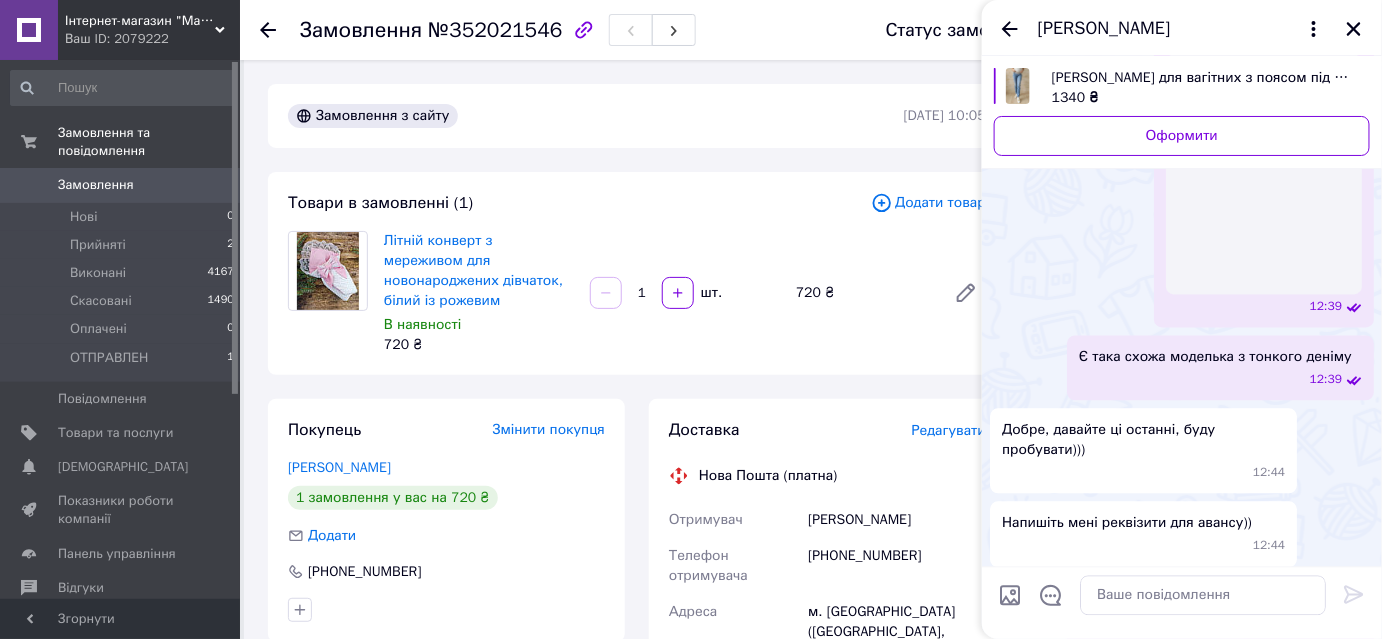 click on "[PERSON_NAME] для вагітних з поясом під животик, блакитні, розмір 44" at bounding box center [1203, 78] 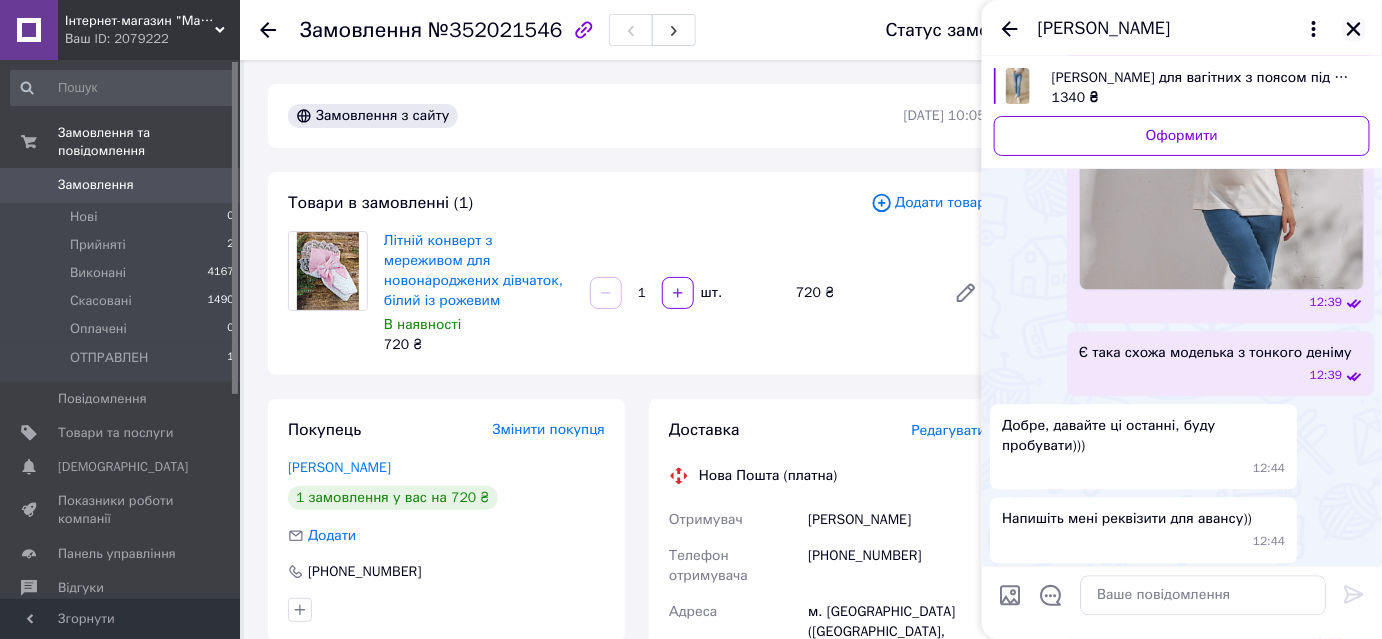 click 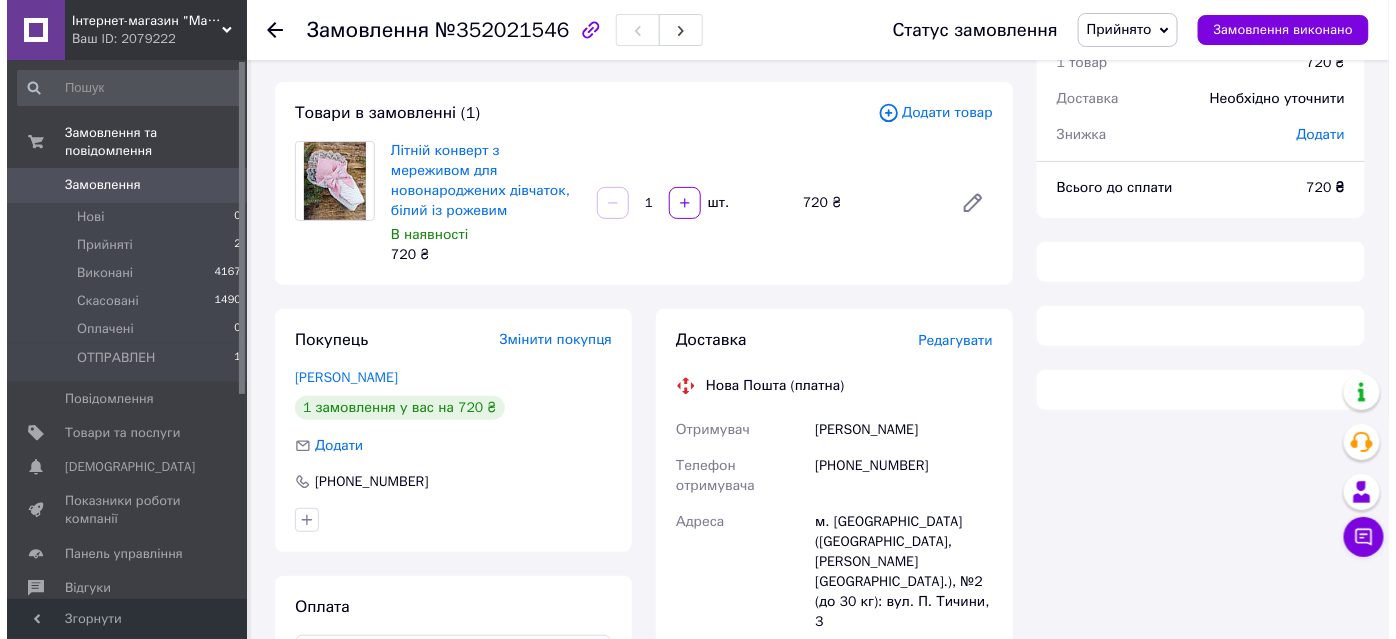 scroll, scrollTop: 181, scrollLeft: 0, axis: vertical 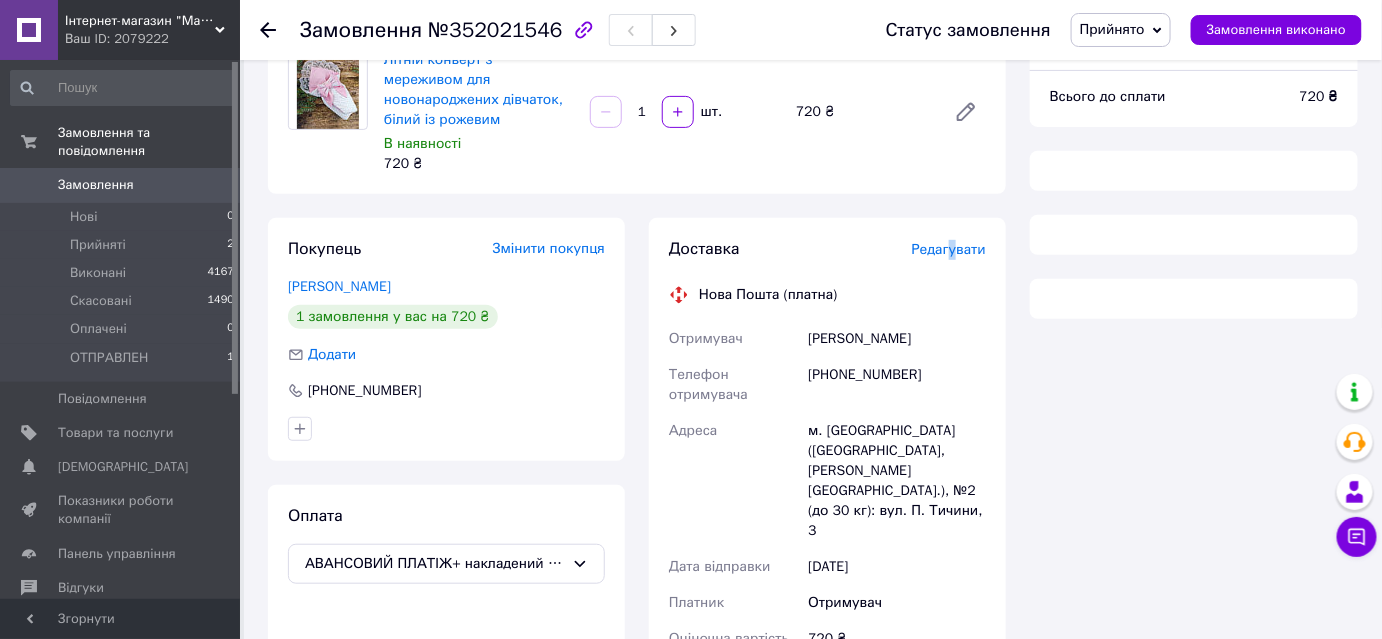 click on "Редагувати" at bounding box center [949, 249] 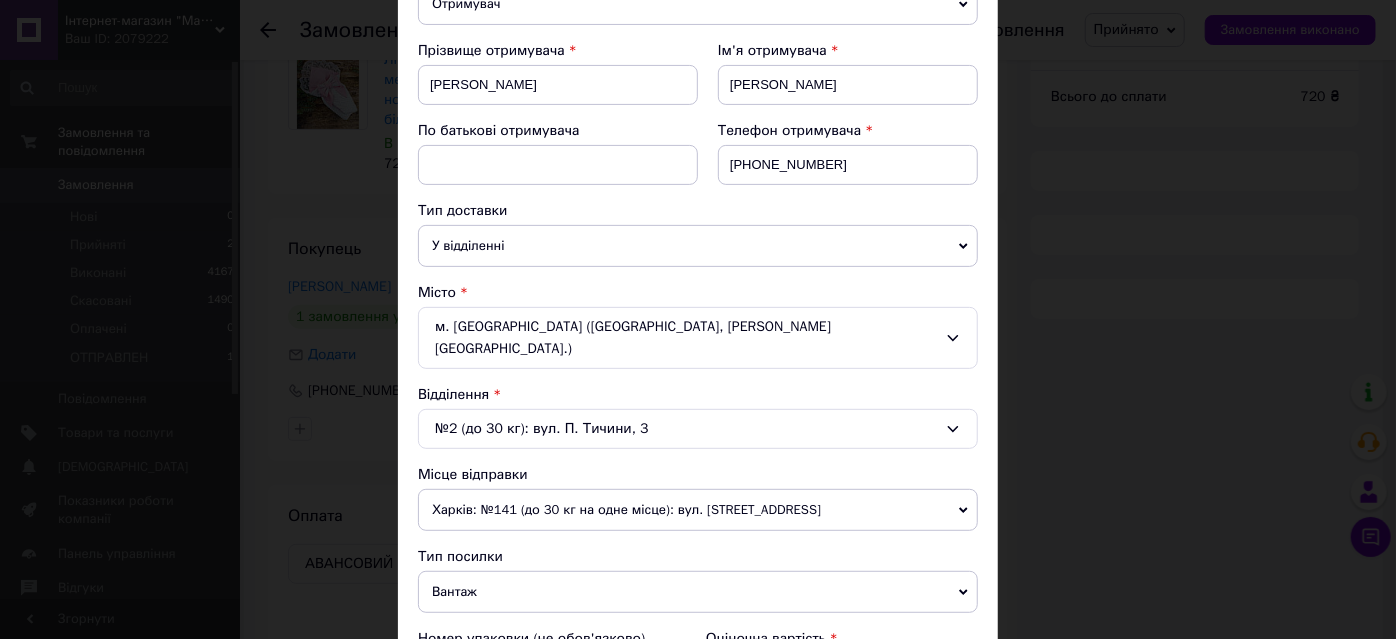 scroll, scrollTop: 363, scrollLeft: 0, axis: vertical 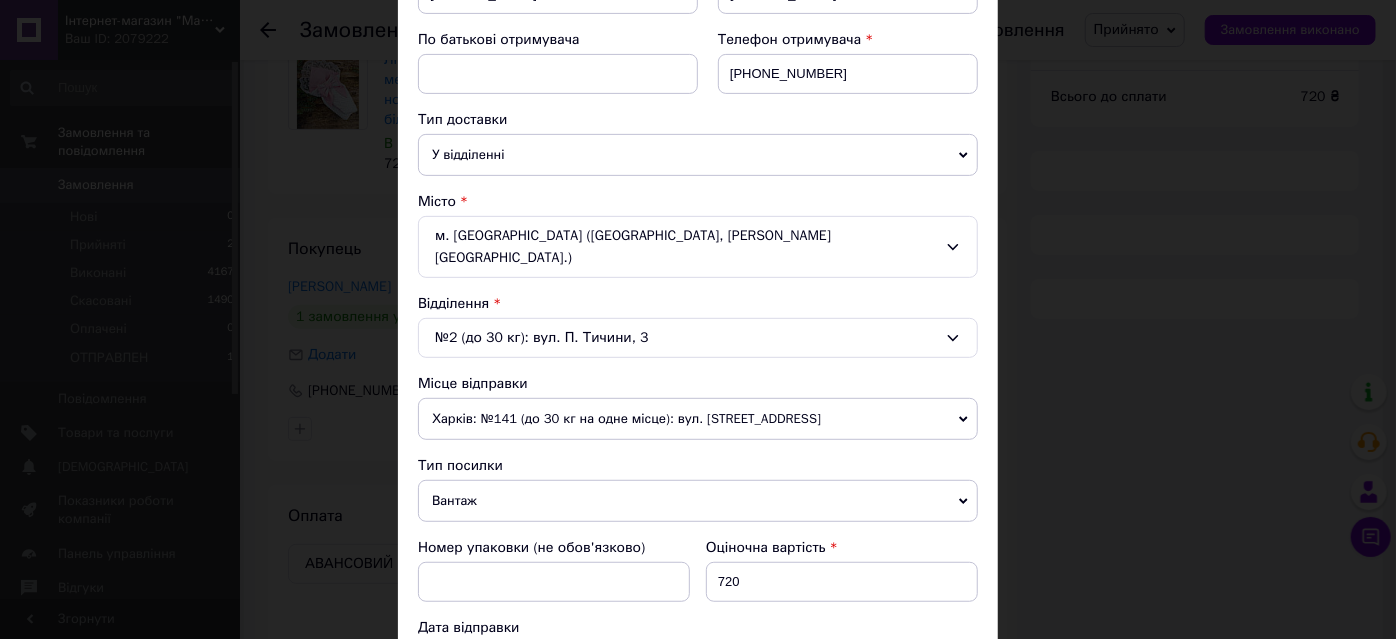 click on "Харків: №141 (до 30 кг на одне місце): вул. [STREET_ADDRESS]" at bounding box center [698, 419] 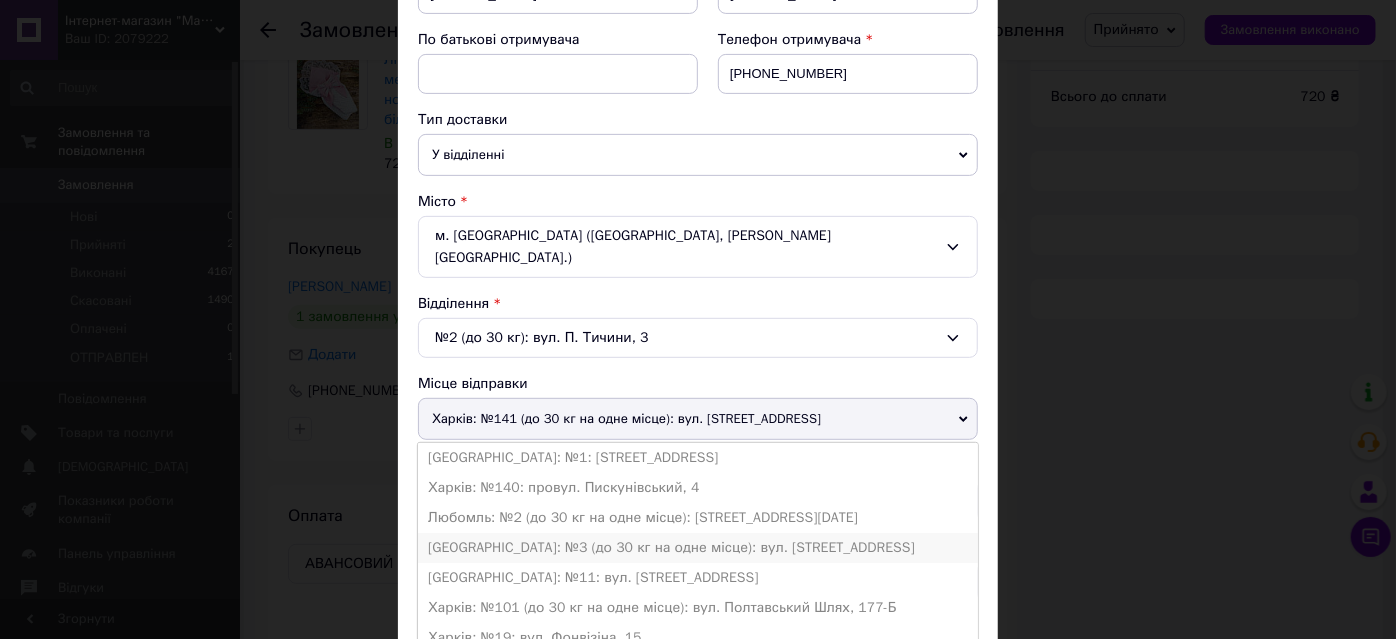click on "[GEOGRAPHIC_DATA]: №3 (до 30 кг на одне місце): вул. [STREET_ADDRESS]" at bounding box center (698, 548) 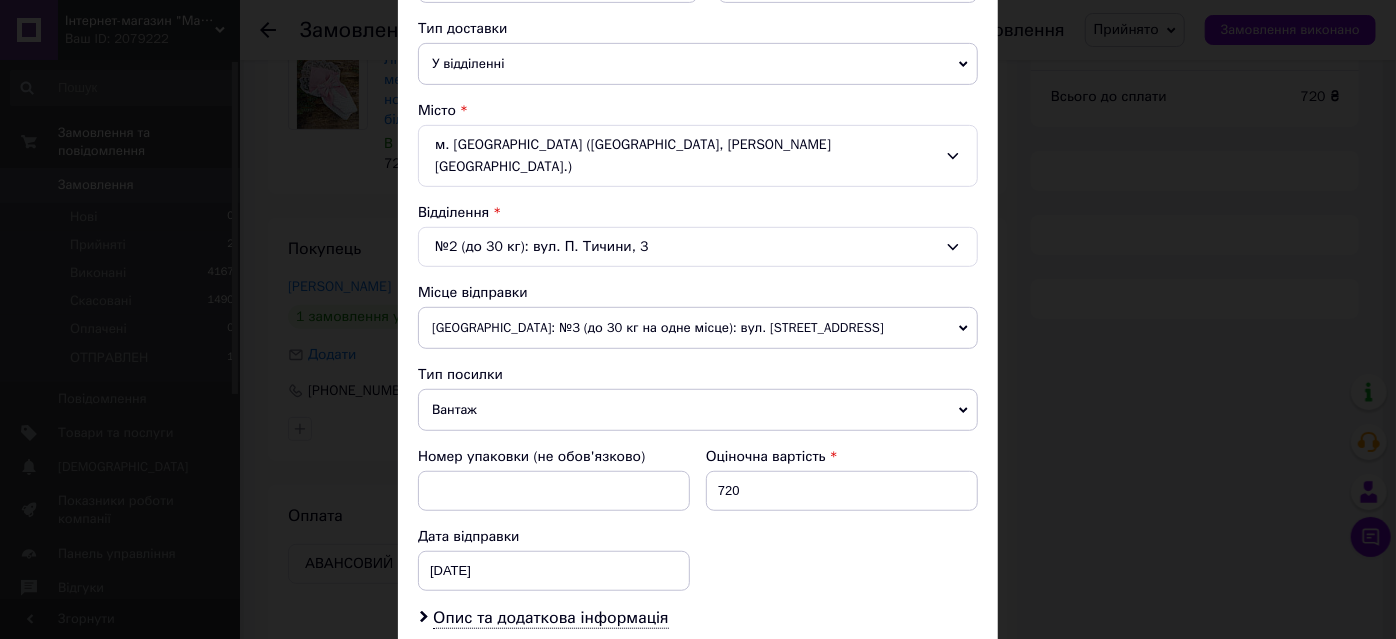 scroll, scrollTop: 545, scrollLeft: 0, axis: vertical 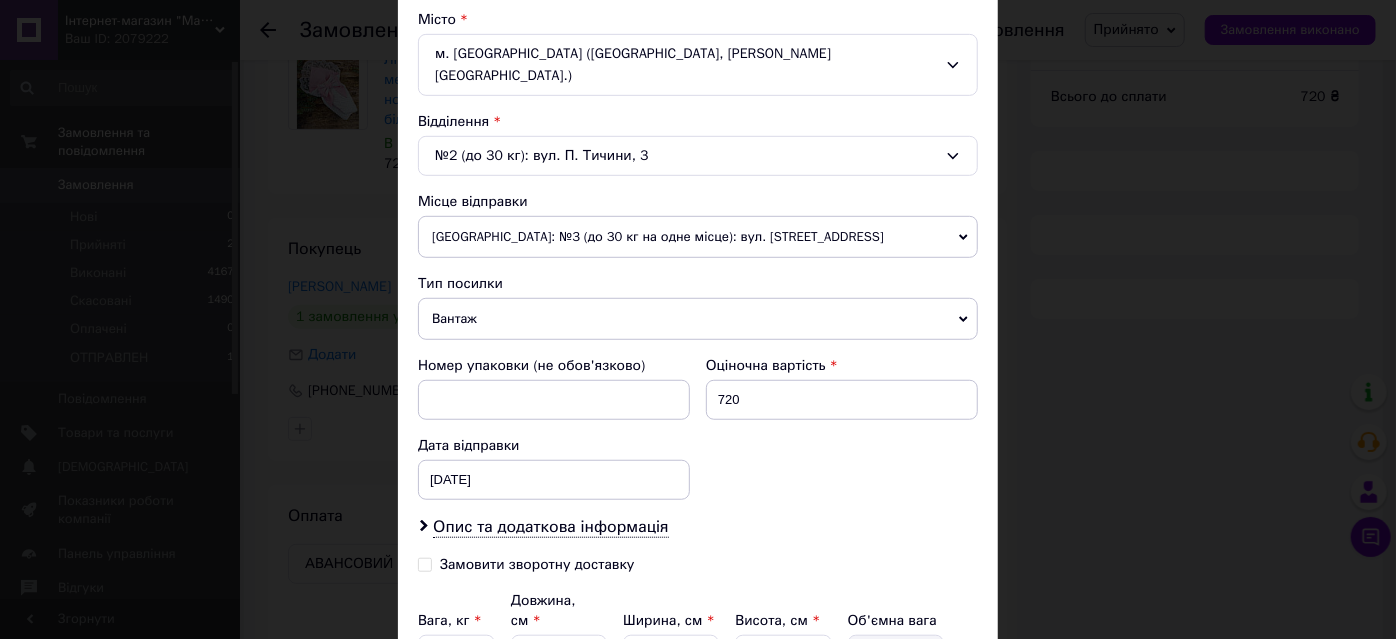 click on "Замовити зворотну доставку" at bounding box center [537, 564] 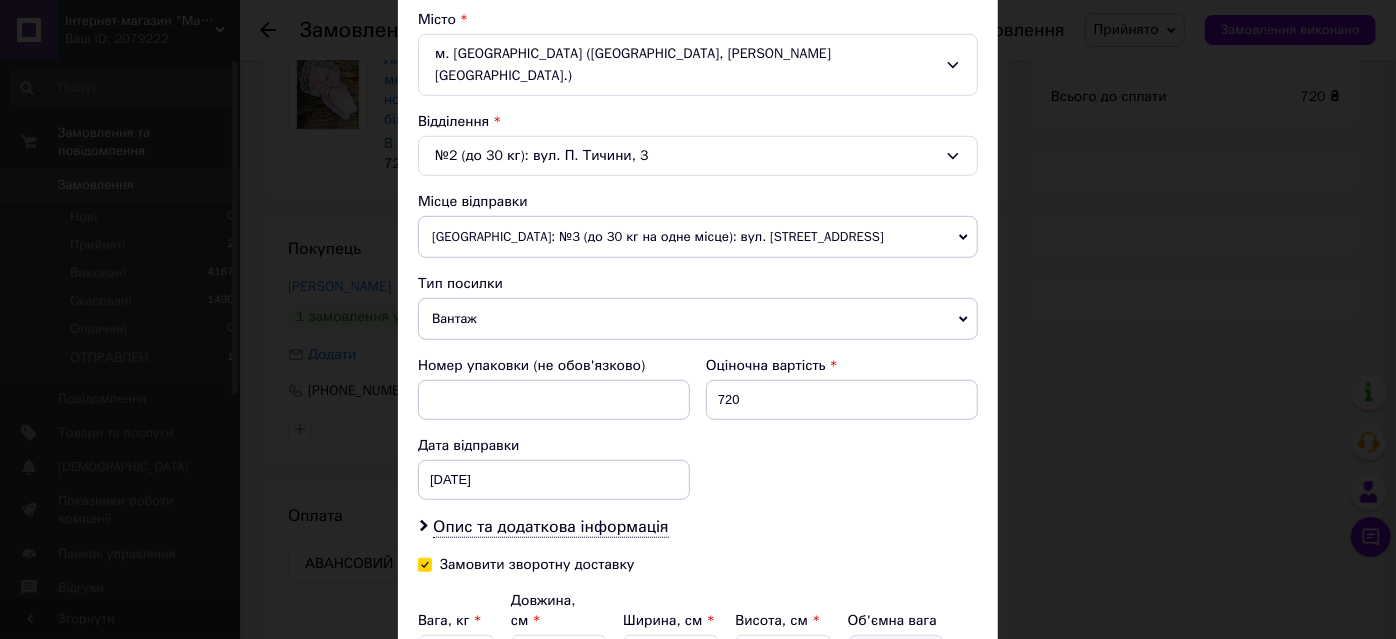 checkbox on "true" 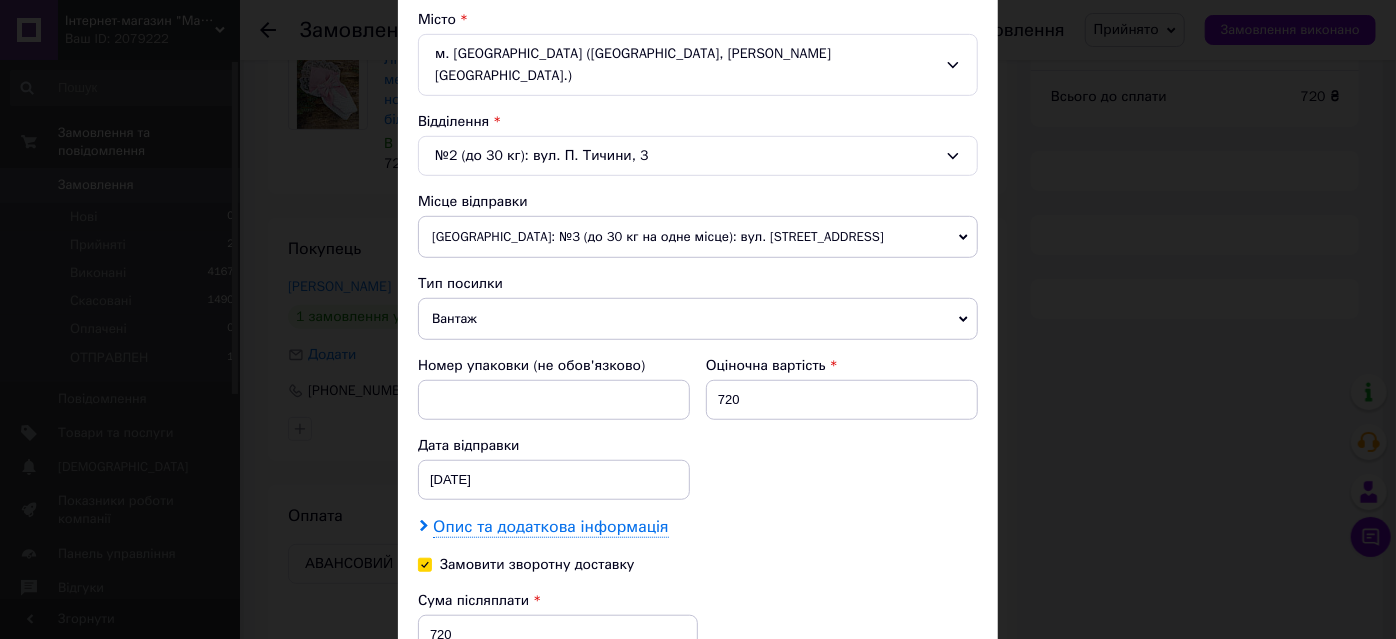 scroll, scrollTop: 636, scrollLeft: 0, axis: vertical 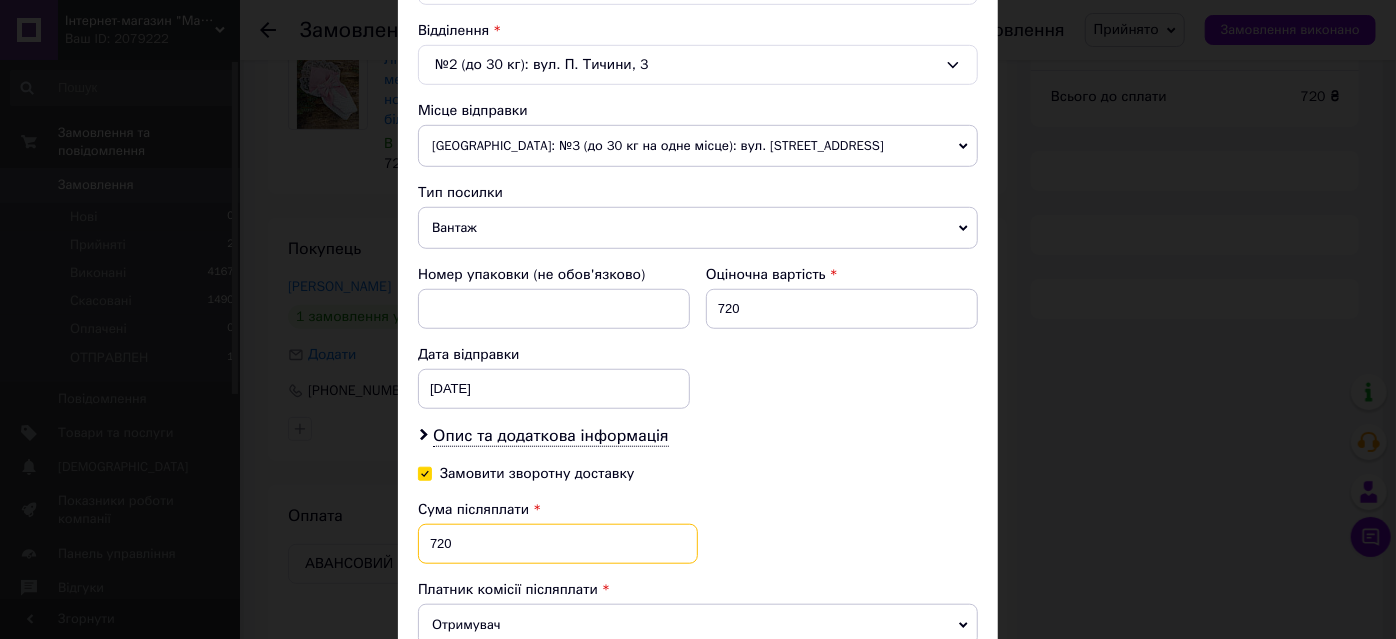 click on "720" at bounding box center (558, 544) 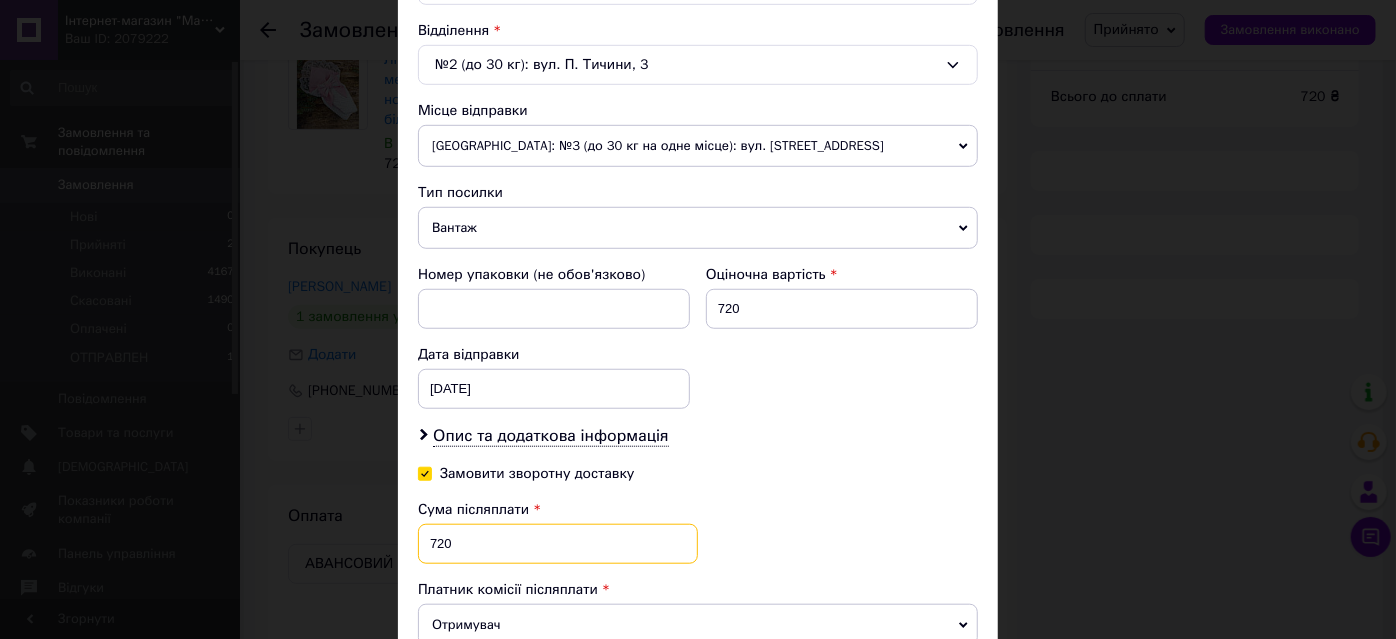 click on "720" at bounding box center [558, 544] 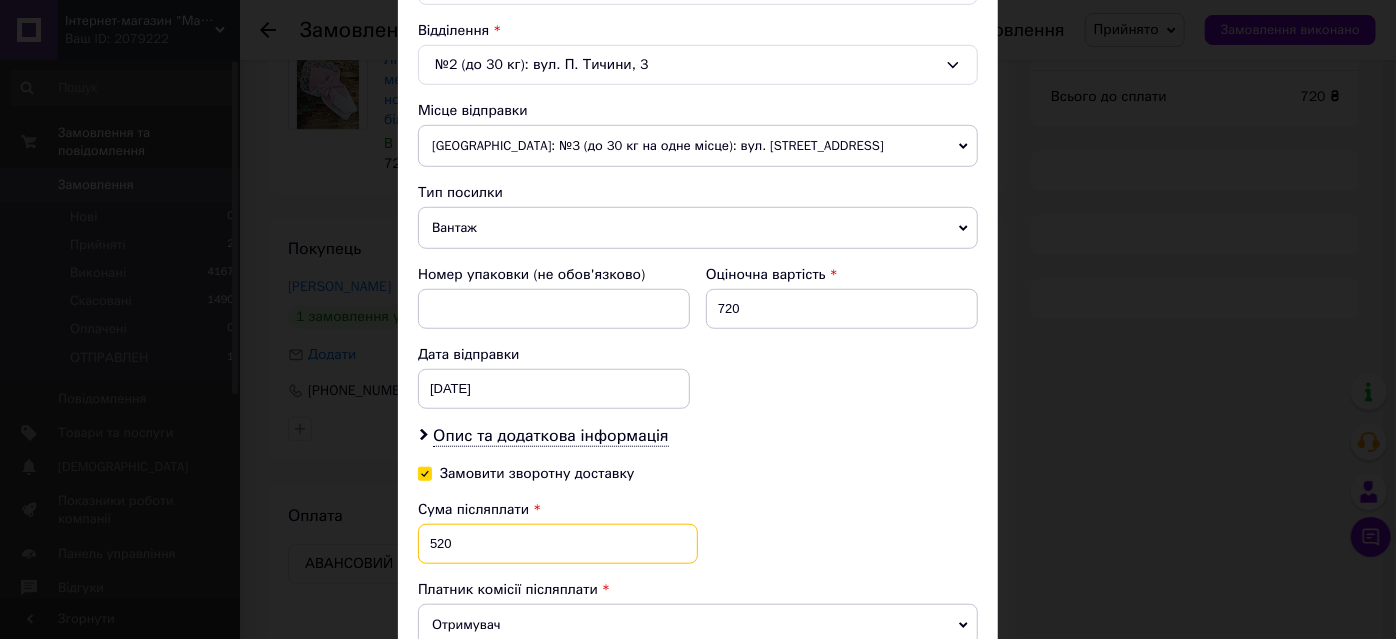 scroll, scrollTop: 918, scrollLeft: 0, axis: vertical 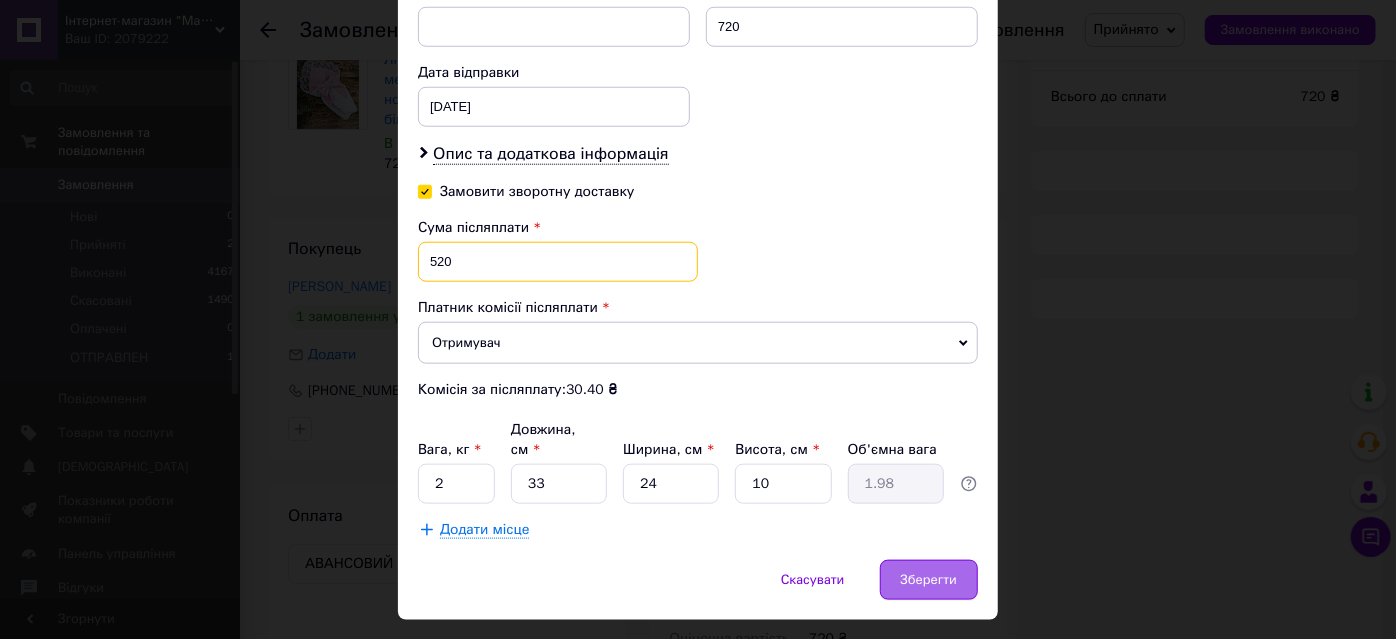 type on "520" 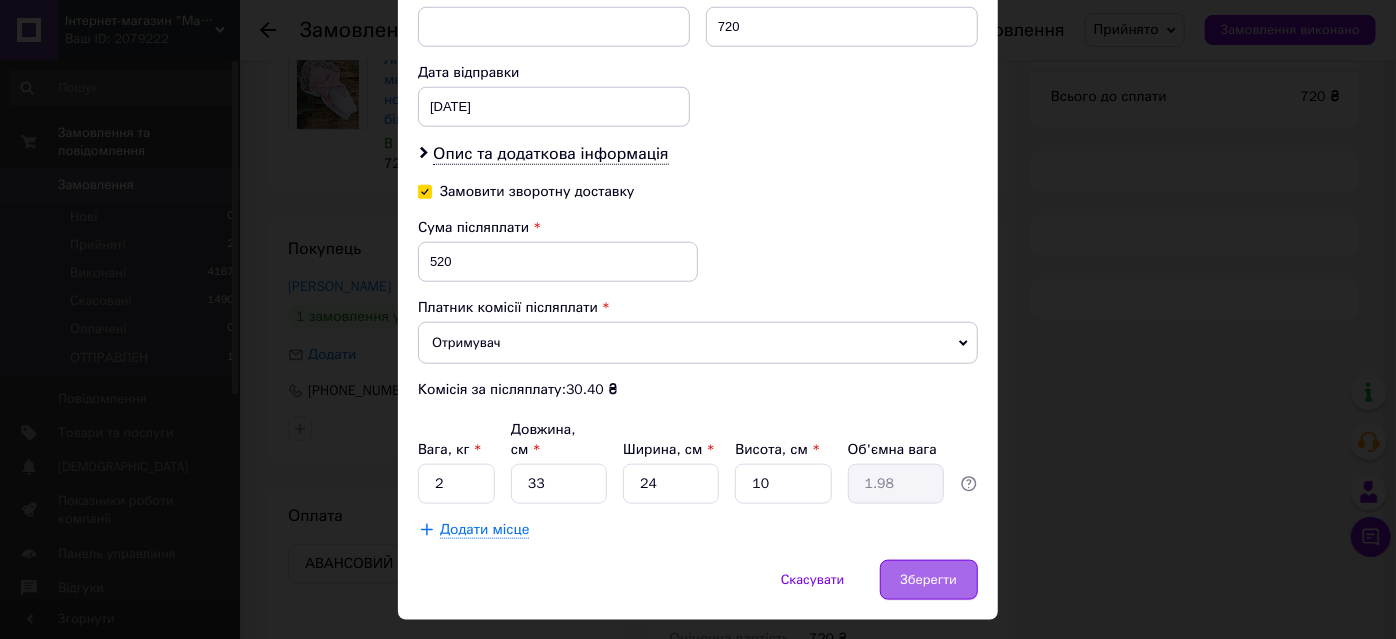 click on "Зберегти" at bounding box center [929, 580] 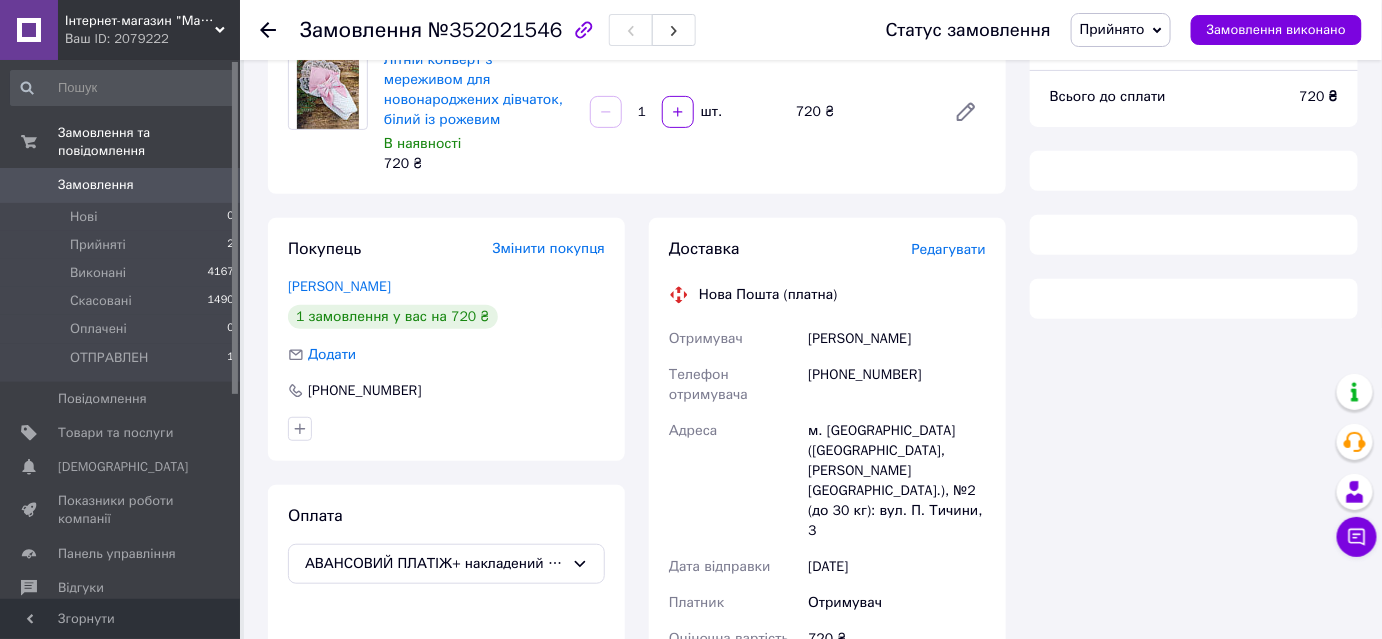 click on "Редагувати" at bounding box center (949, 249) 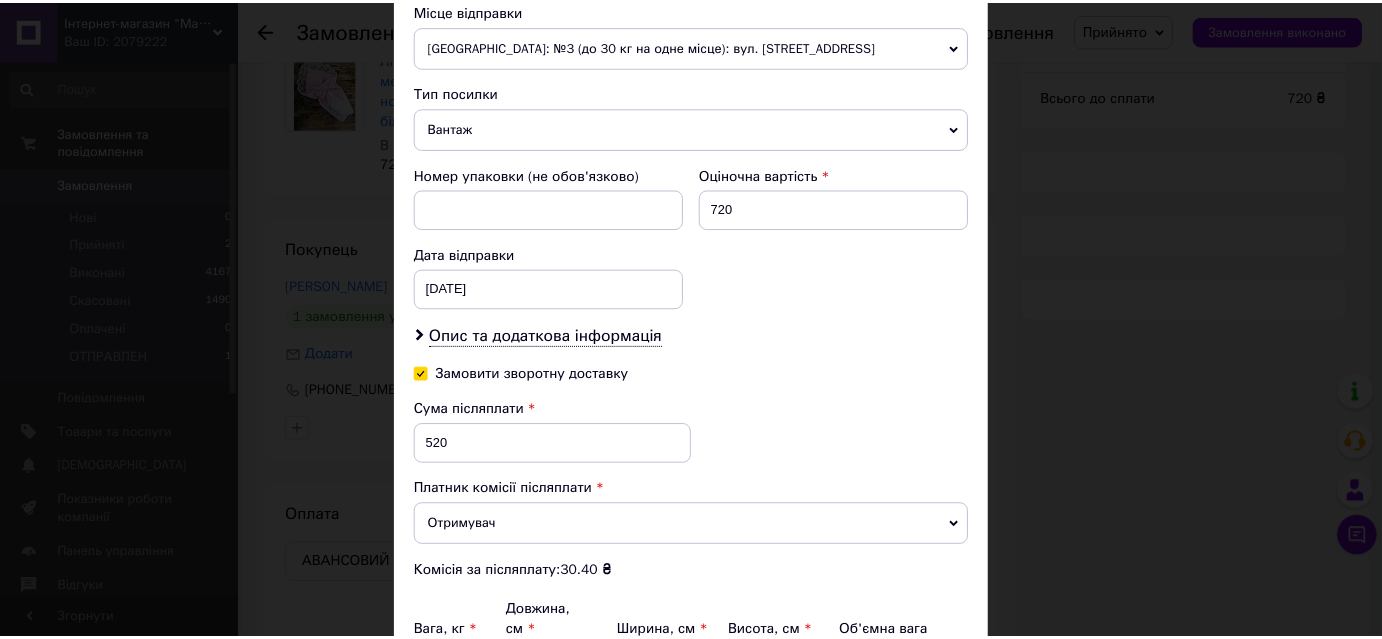 scroll, scrollTop: 918, scrollLeft: 0, axis: vertical 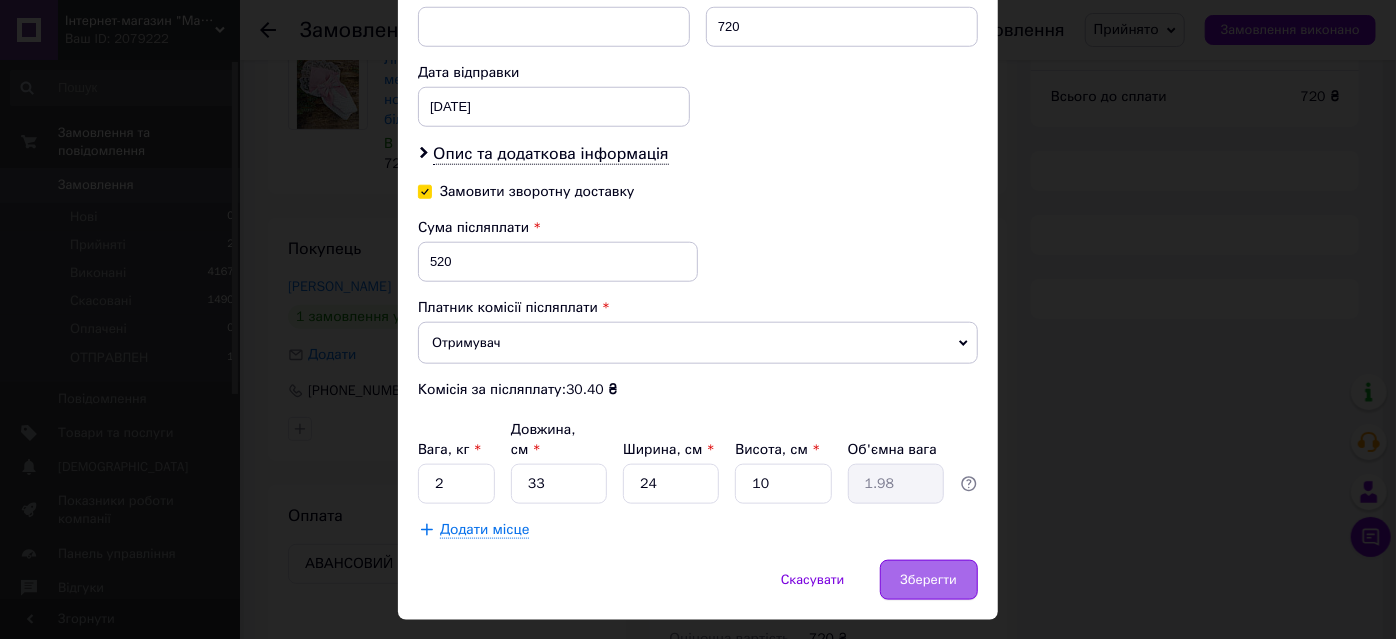 click on "Зберегти" at bounding box center (929, 580) 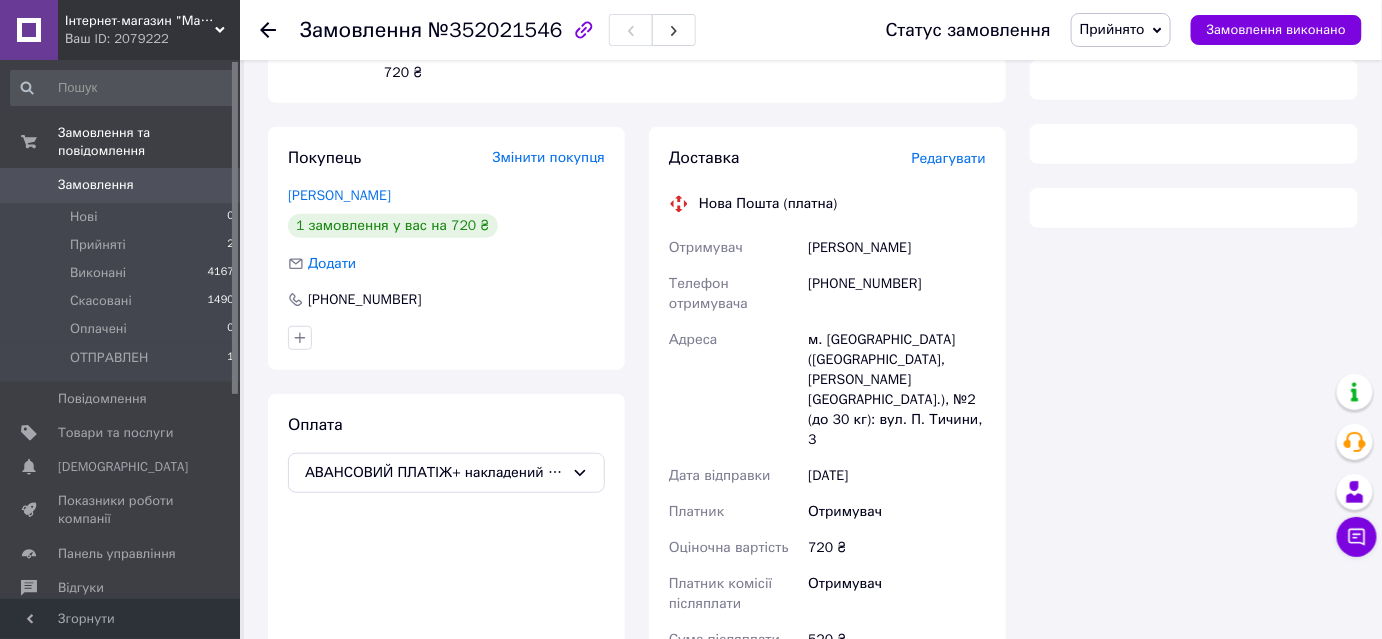 scroll, scrollTop: 545, scrollLeft: 0, axis: vertical 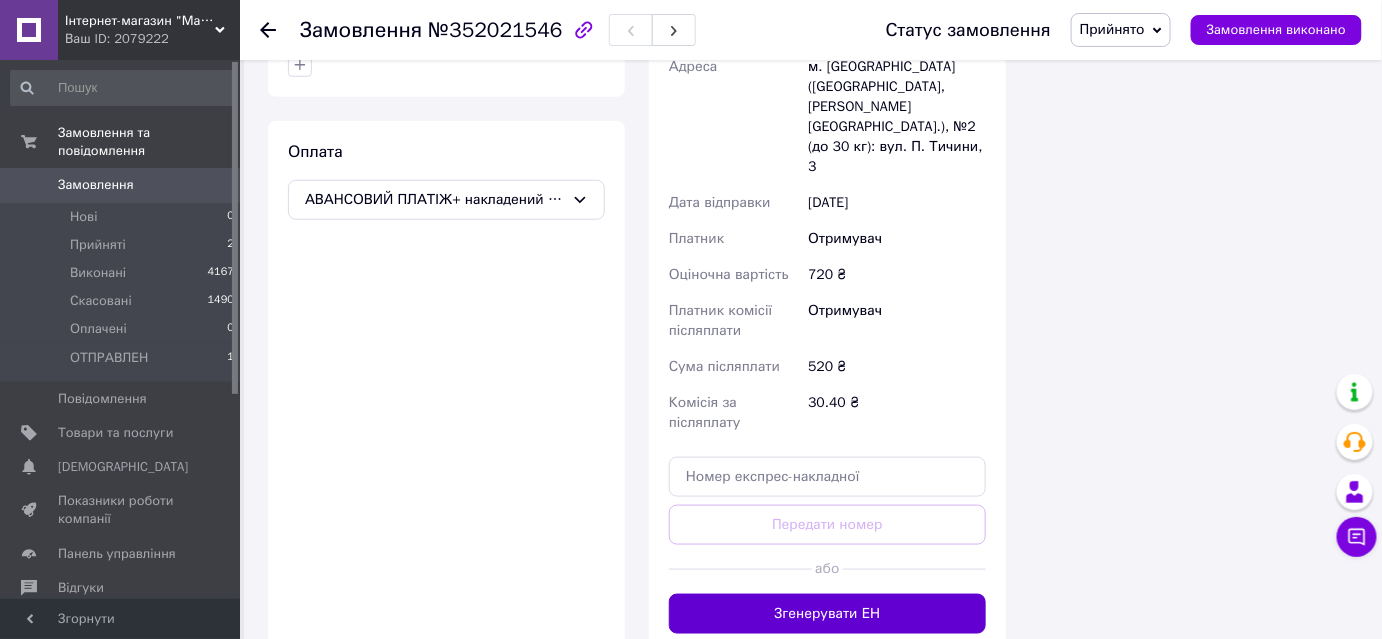 click on "Згенерувати ЕН" at bounding box center [827, 614] 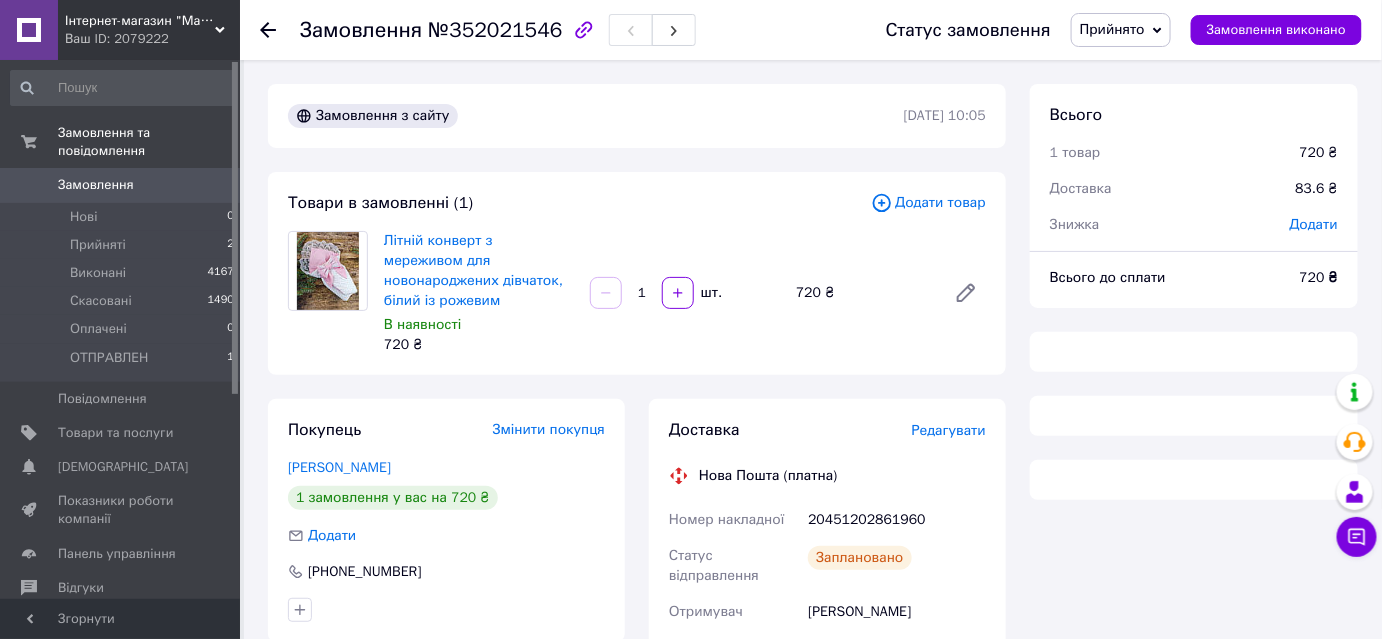 scroll, scrollTop: 272, scrollLeft: 0, axis: vertical 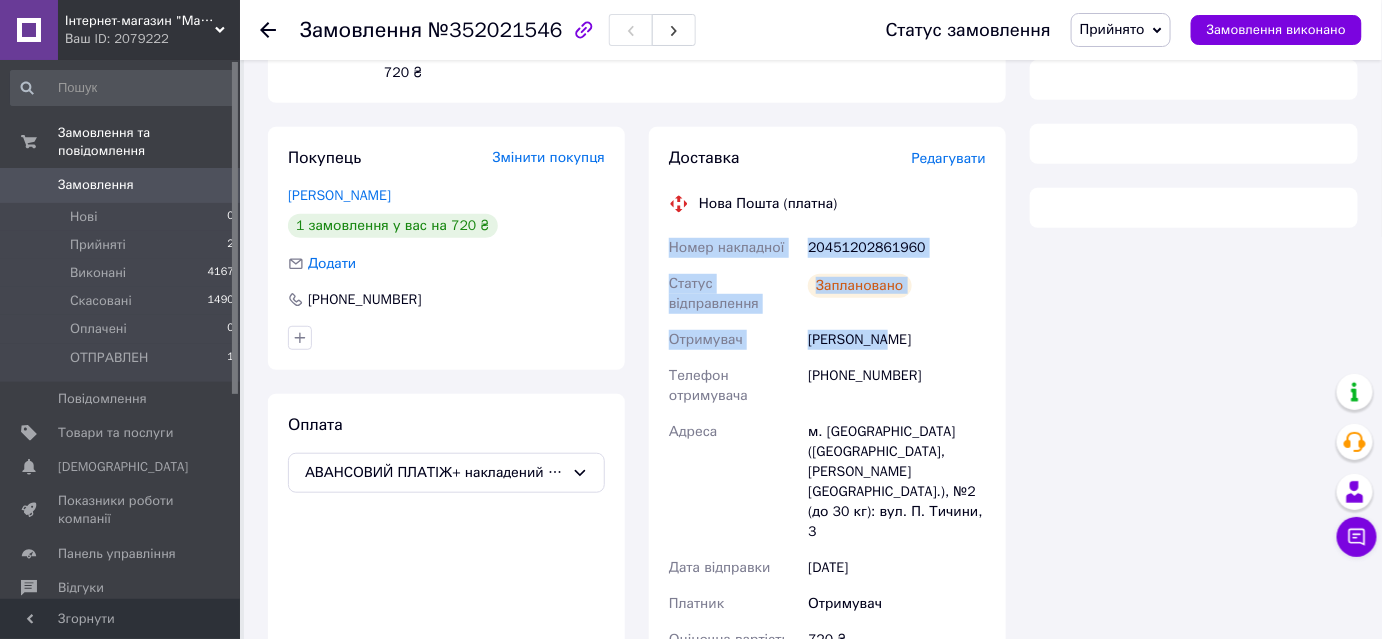 drag, startPoint x: 666, startPoint y: 225, endPoint x: 890, endPoint y: 312, distance: 240.3019 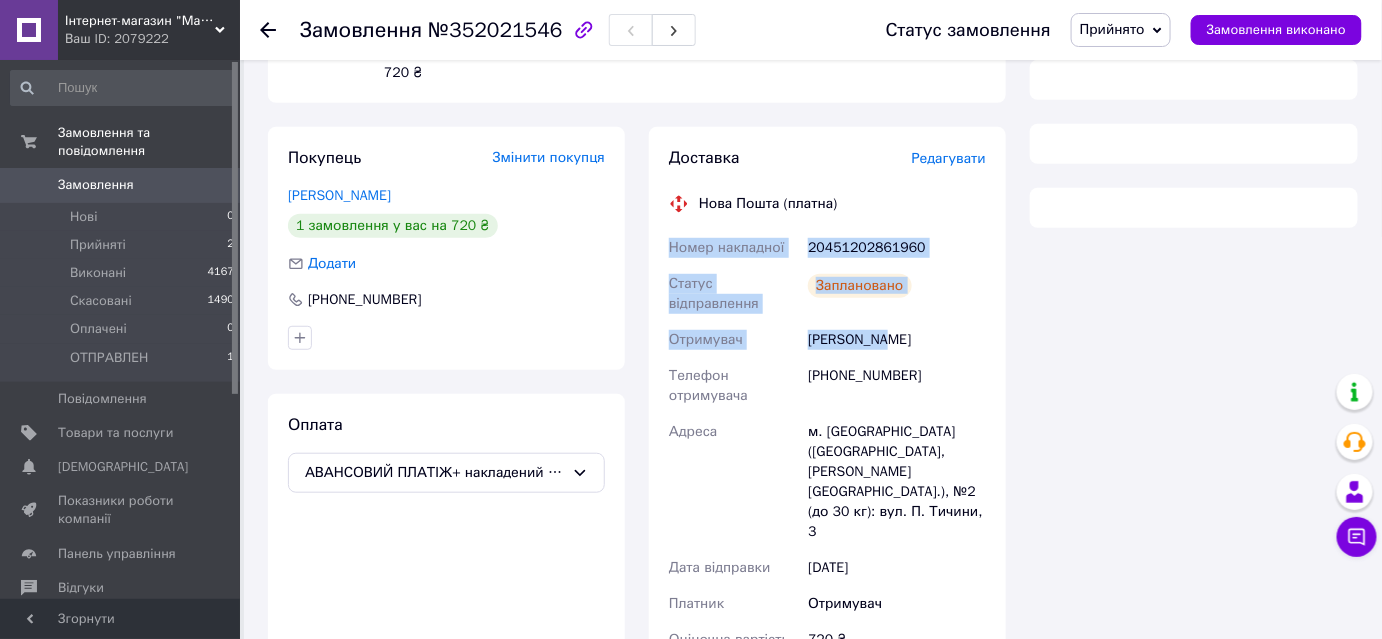 click on "Заплановано" at bounding box center [897, 294] 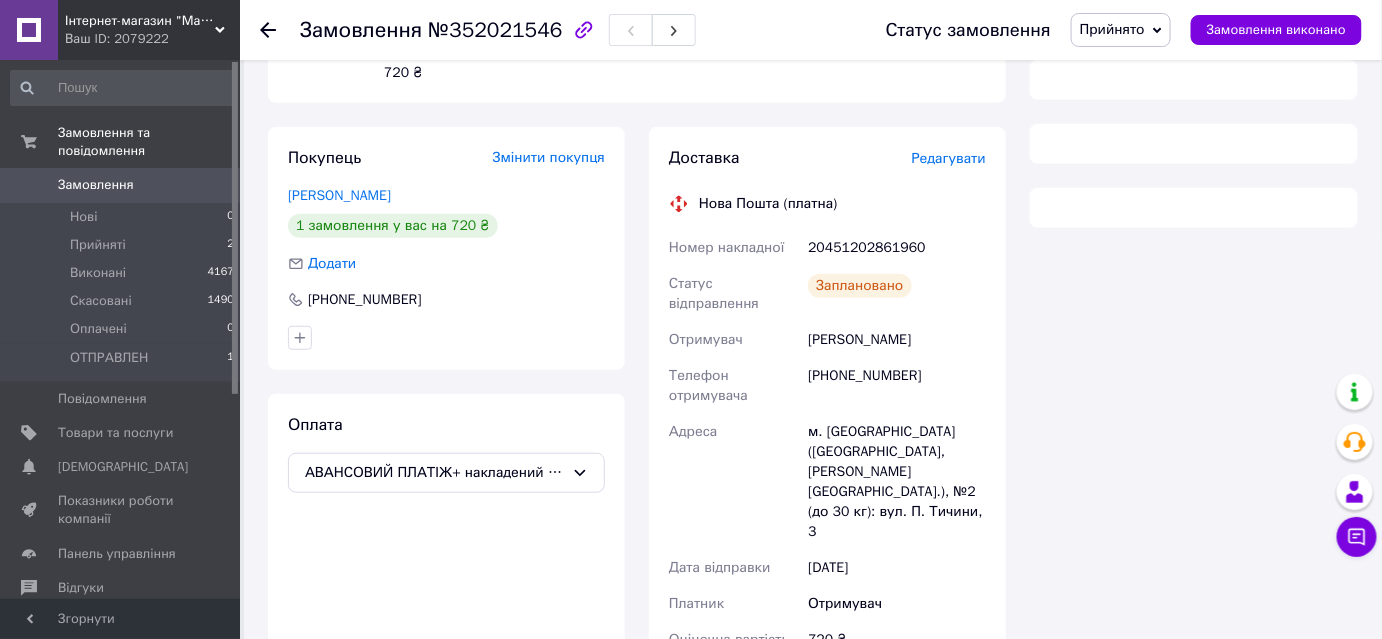 scroll, scrollTop: 0, scrollLeft: 0, axis: both 